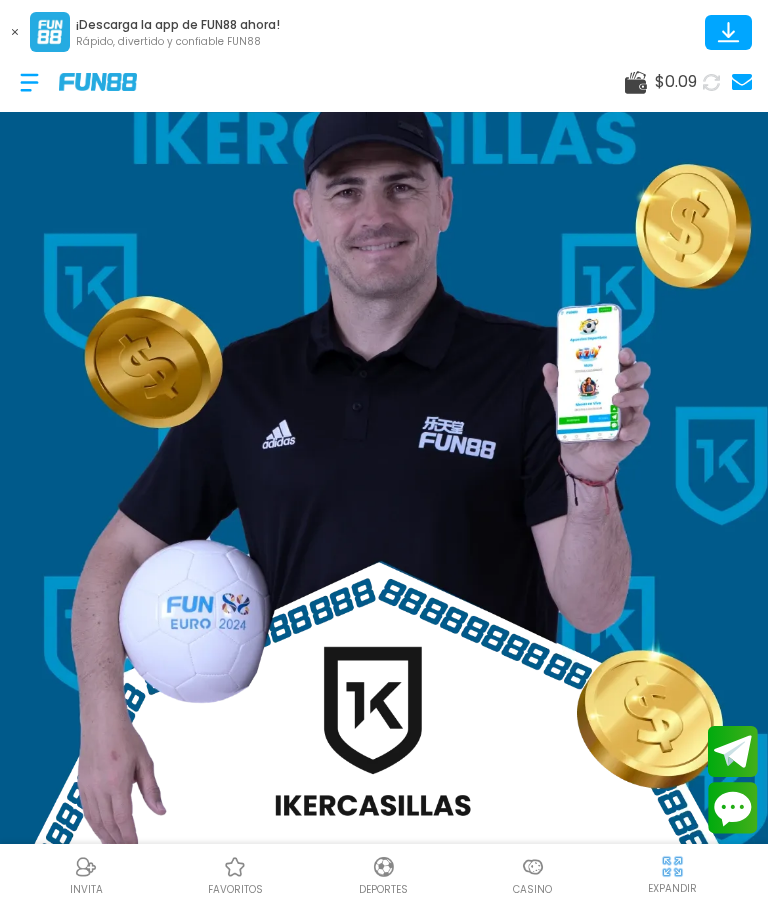 scroll, scrollTop: 0, scrollLeft: 0, axis: both 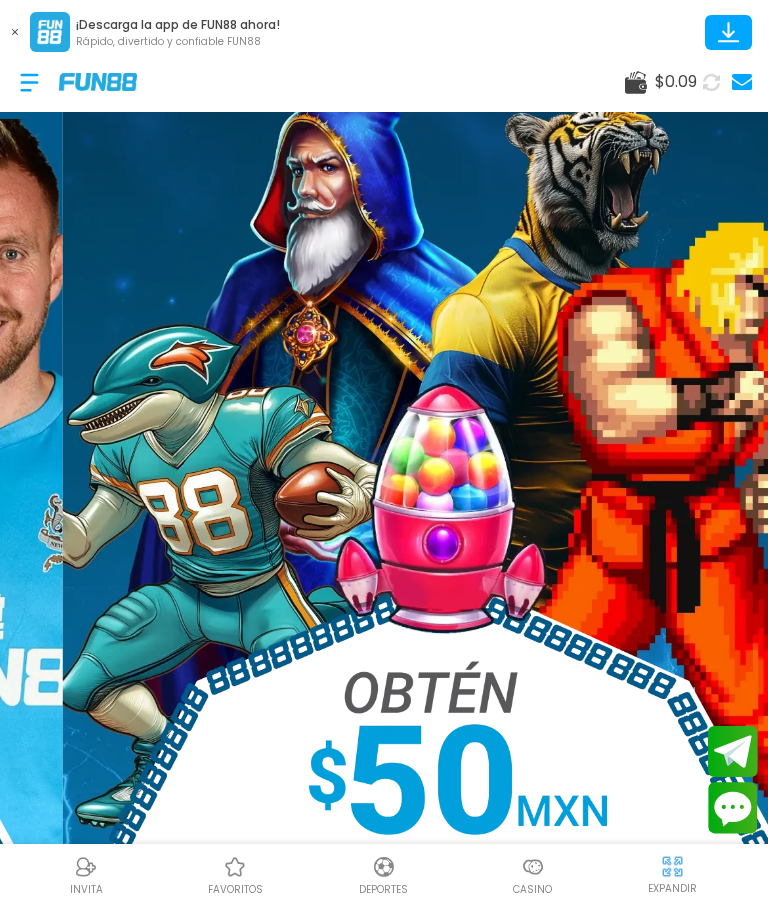 click at bounding box center (711, 82) 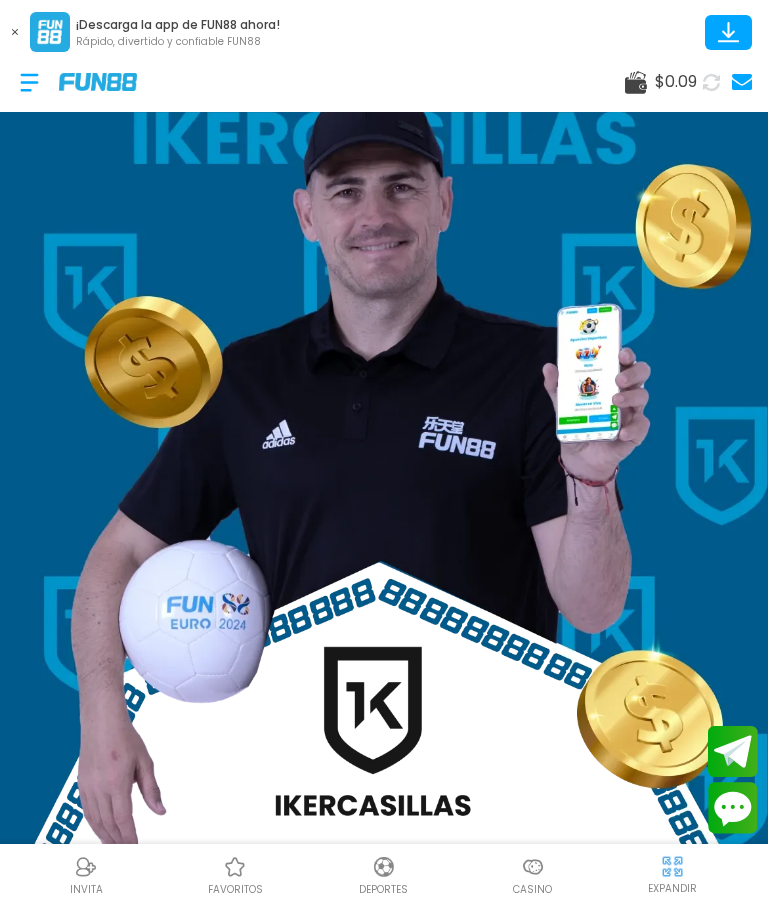 click at bounding box center (29, 82) 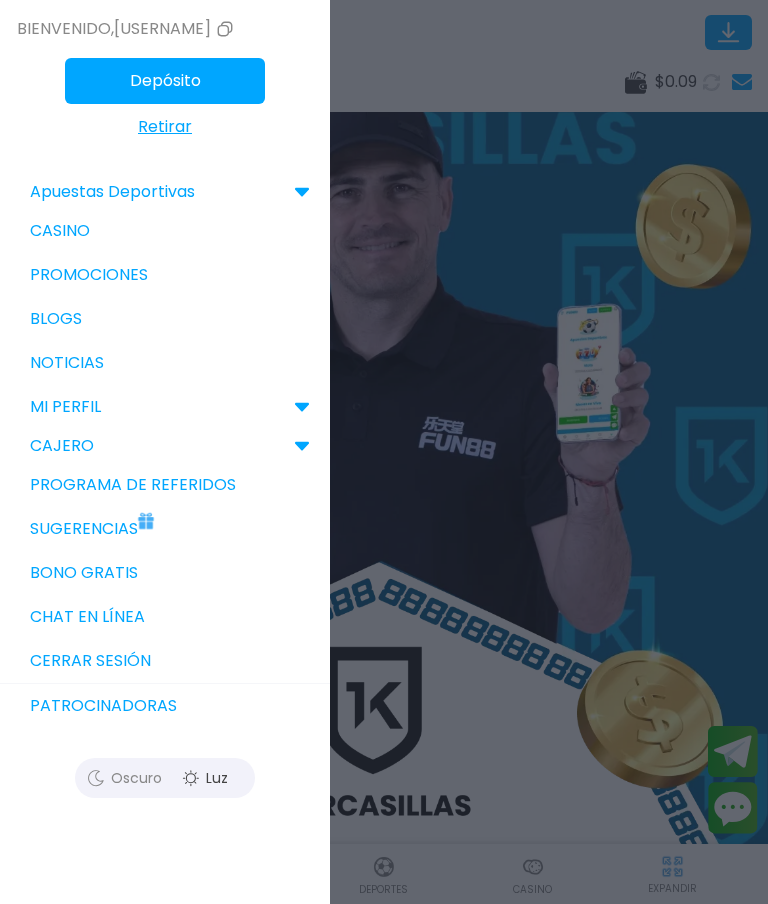 click on "Bono Gratis" at bounding box center [165, 573] 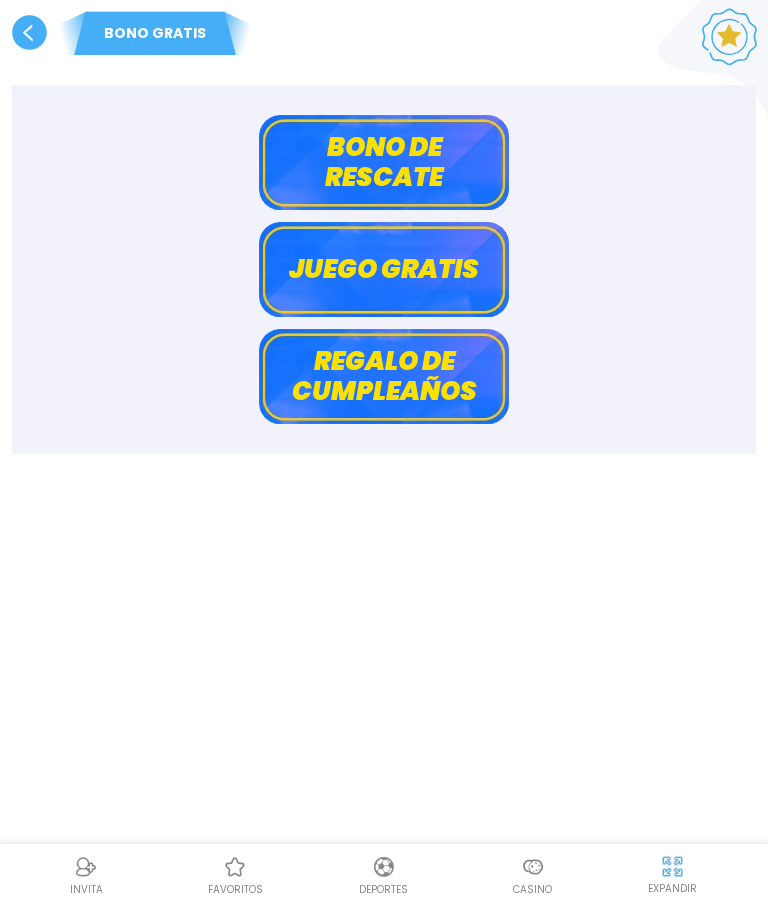 click on "Juego gratis" at bounding box center (384, 269) 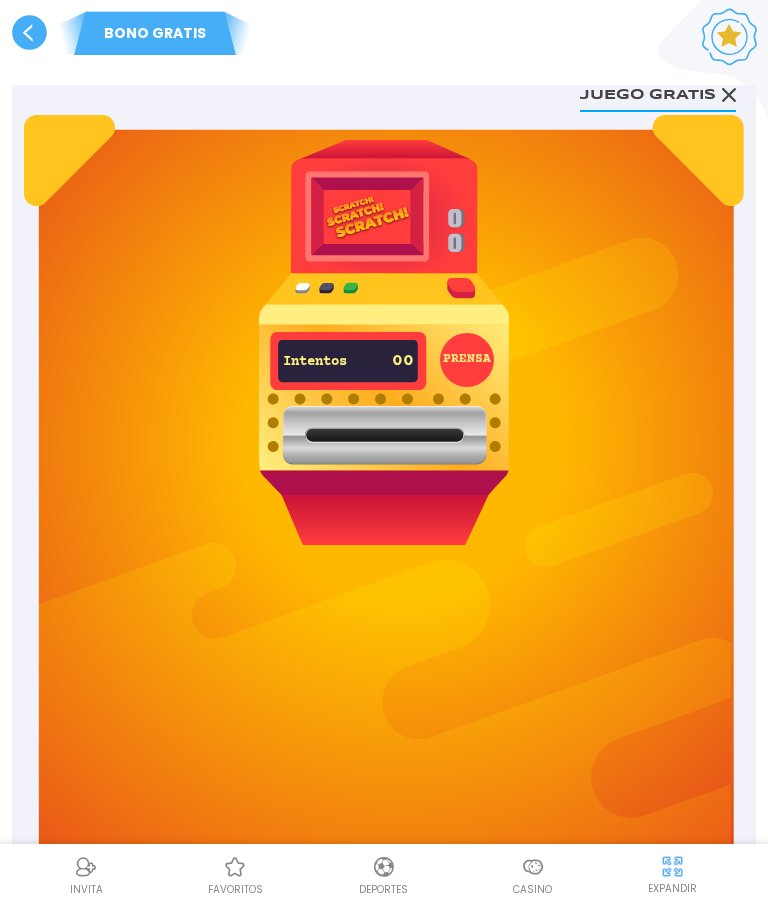 click at bounding box center (384, 342) 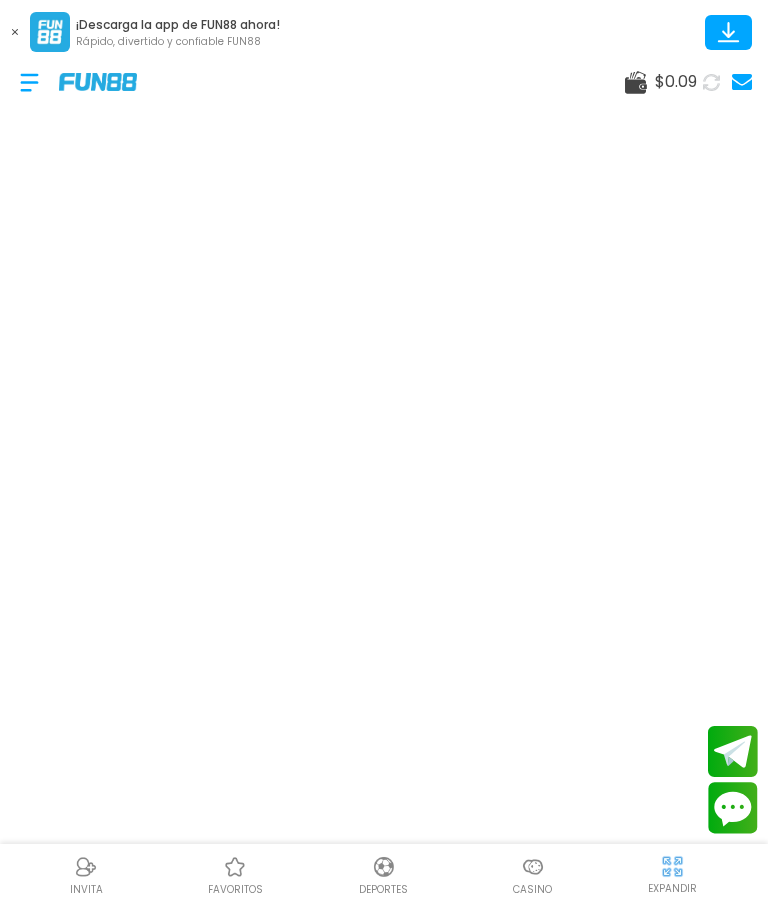 scroll, scrollTop: 80, scrollLeft: 0, axis: vertical 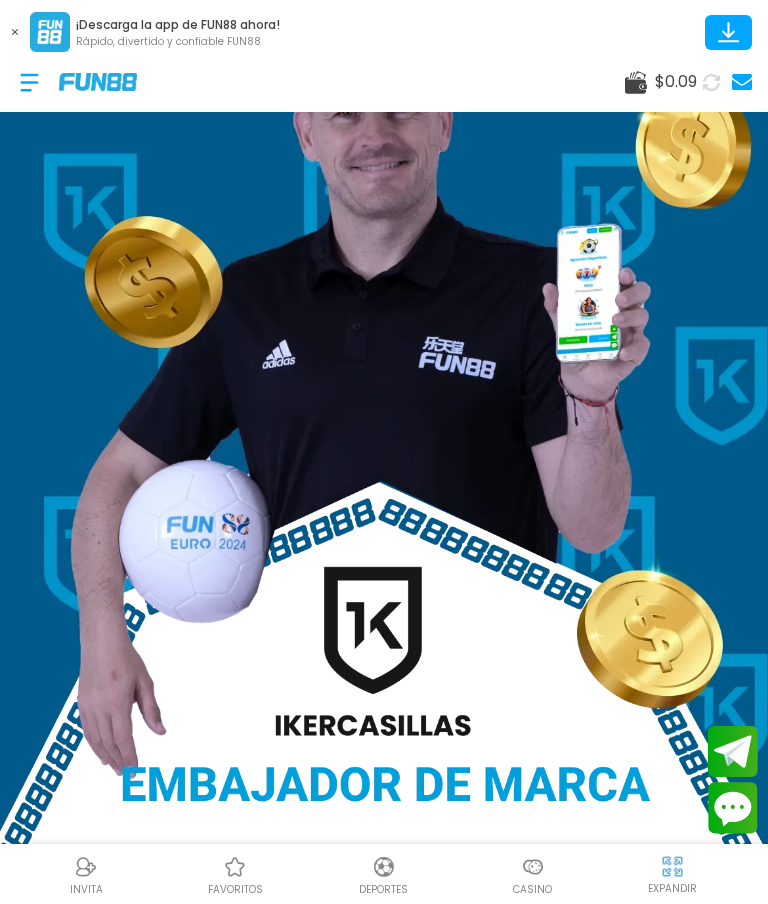 click at bounding box center (29, 82) 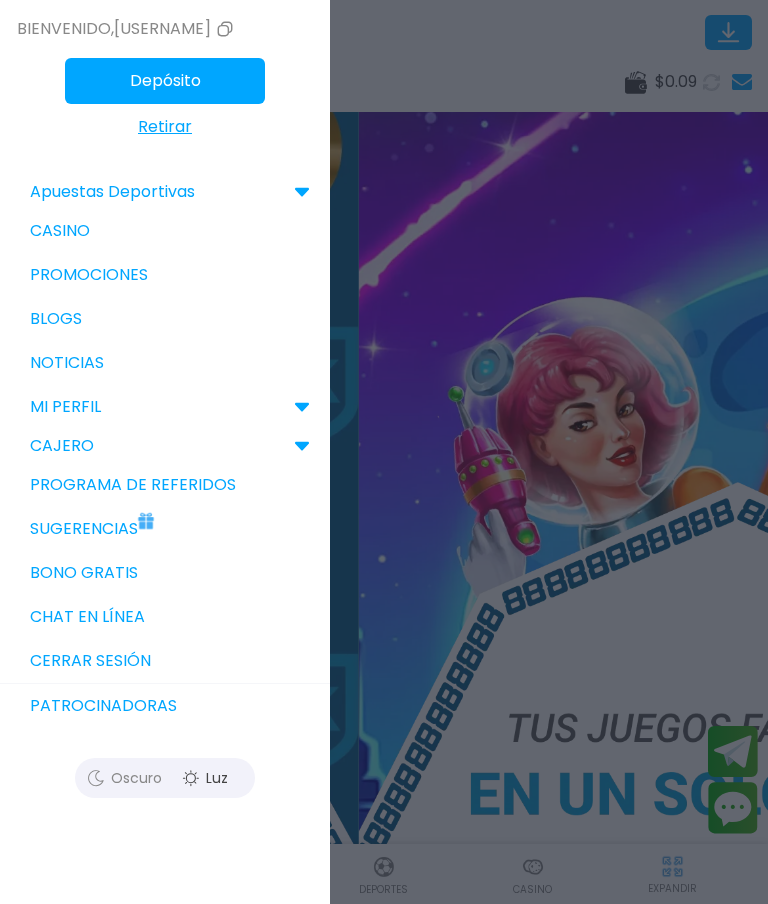 click on "Bono Gratis" at bounding box center (165, 573) 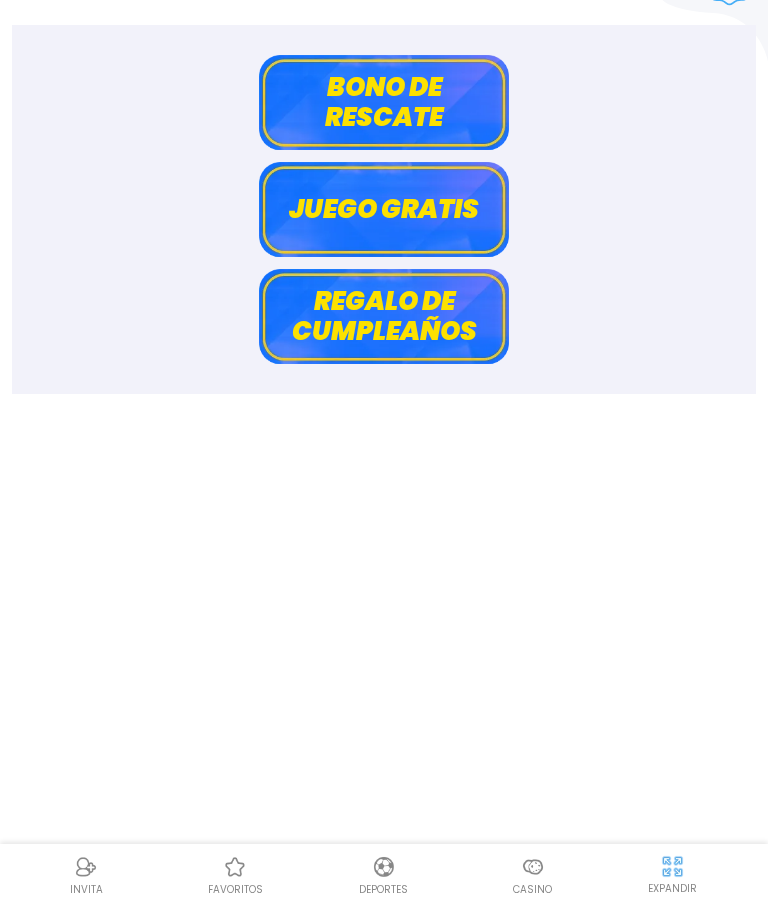 click on "Bono de rescate" at bounding box center [384, 102] 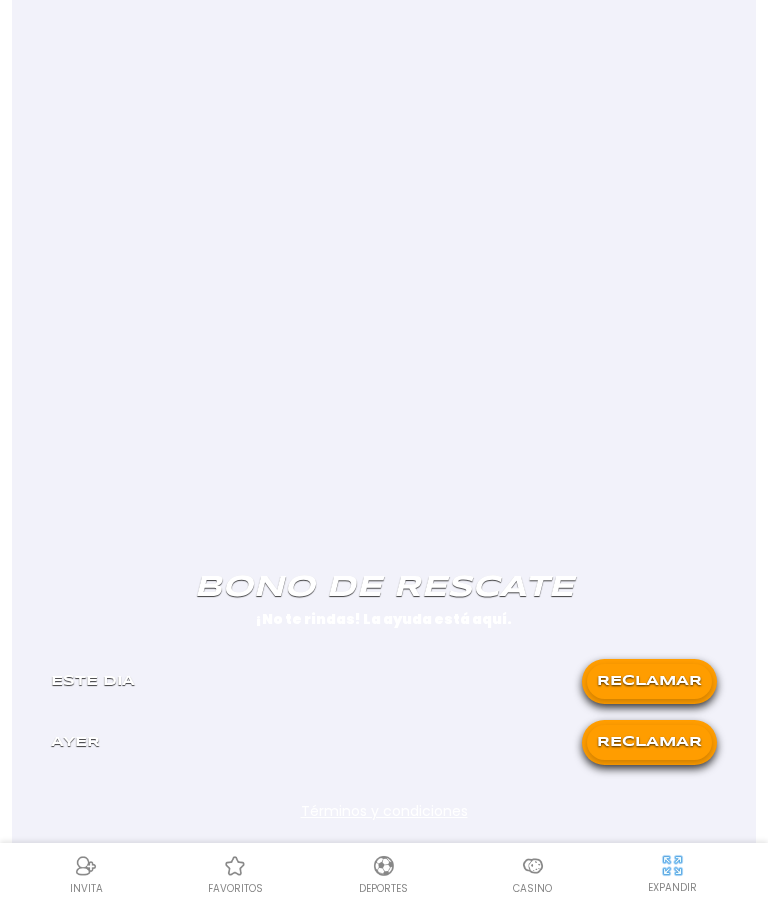 scroll, scrollTop: 641, scrollLeft: 0, axis: vertical 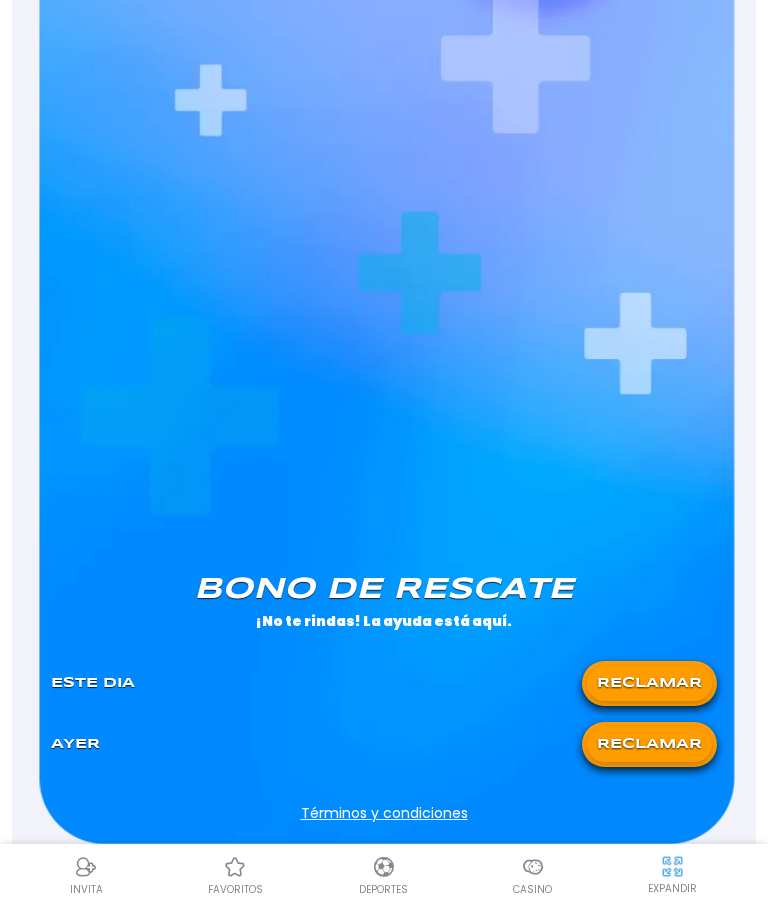 click on "RECLAMAR" at bounding box center (649, 744) 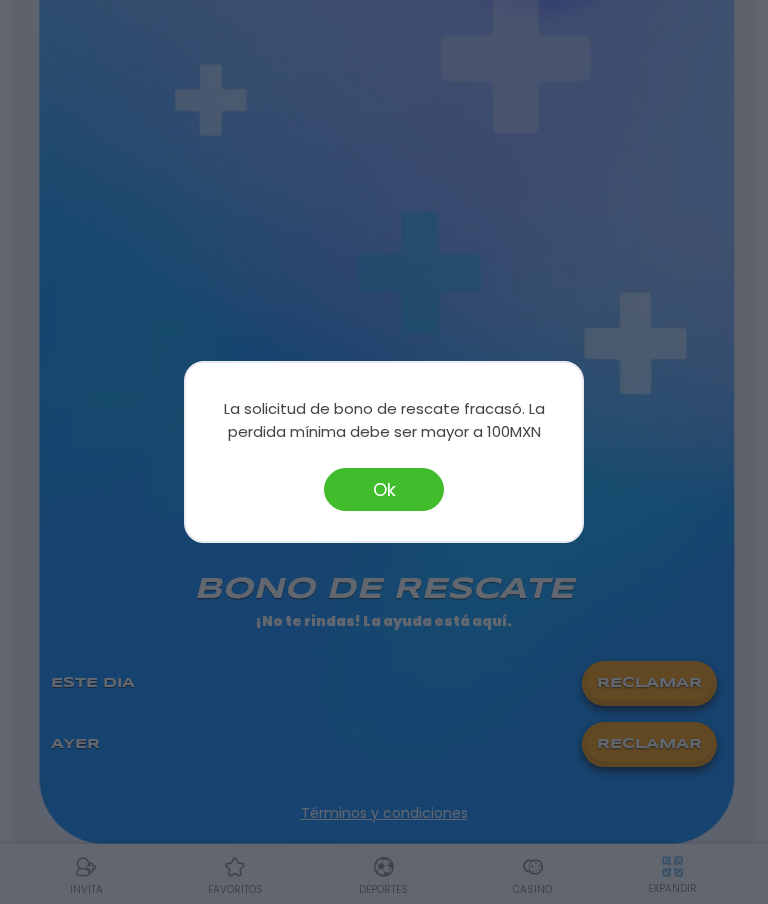 click on "Ok" at bounding box center [384, 489] 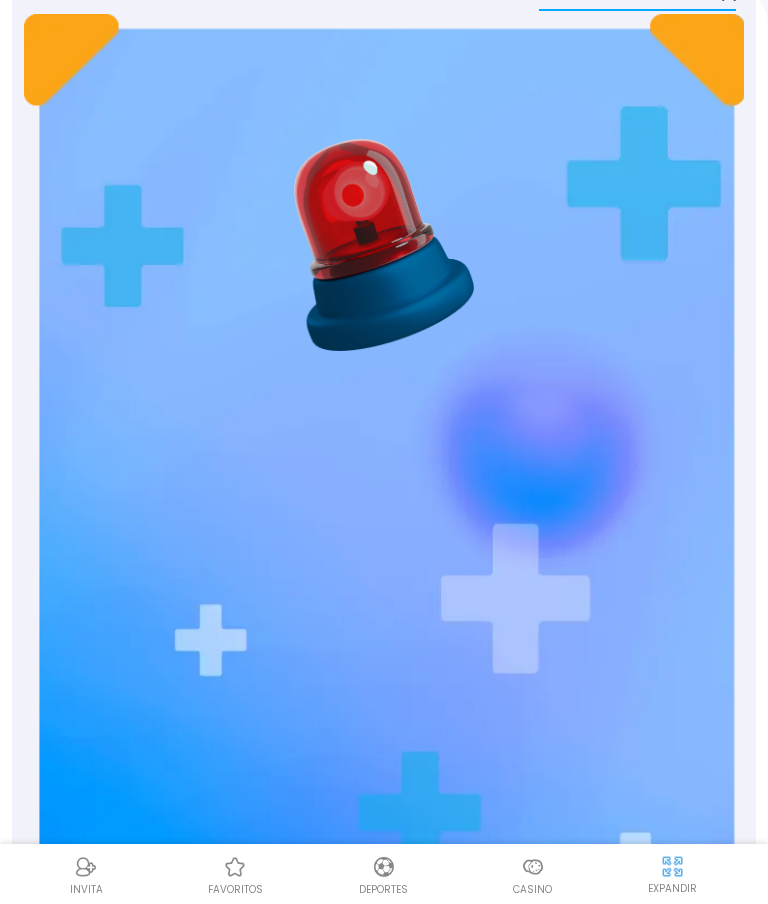 scroll, scrollTop: 0, scrollLeft: 0, axis: both 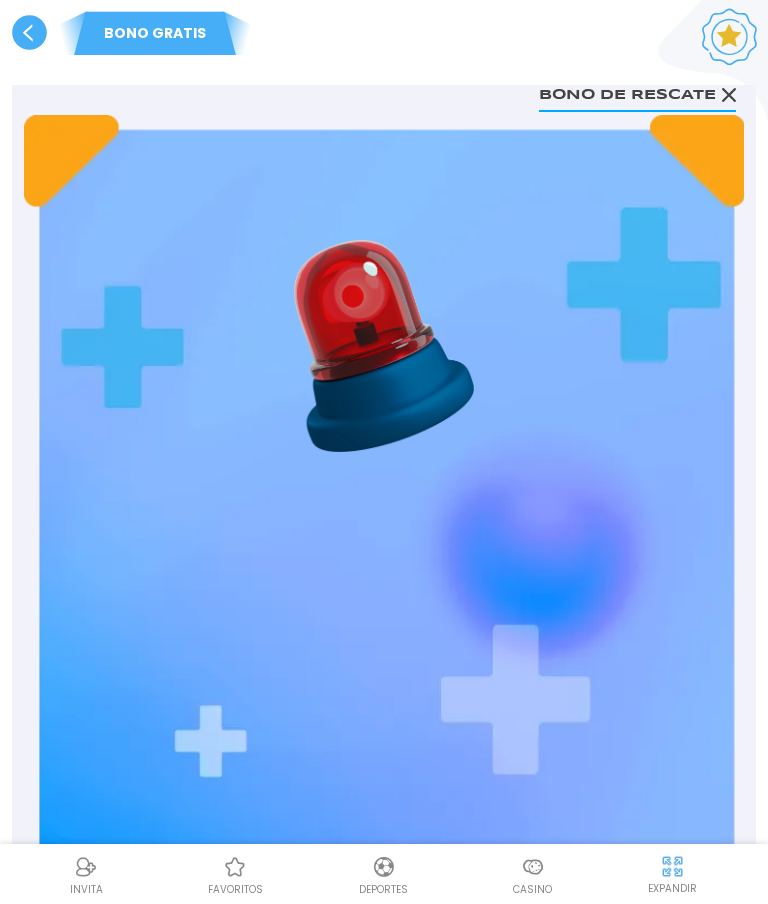 click 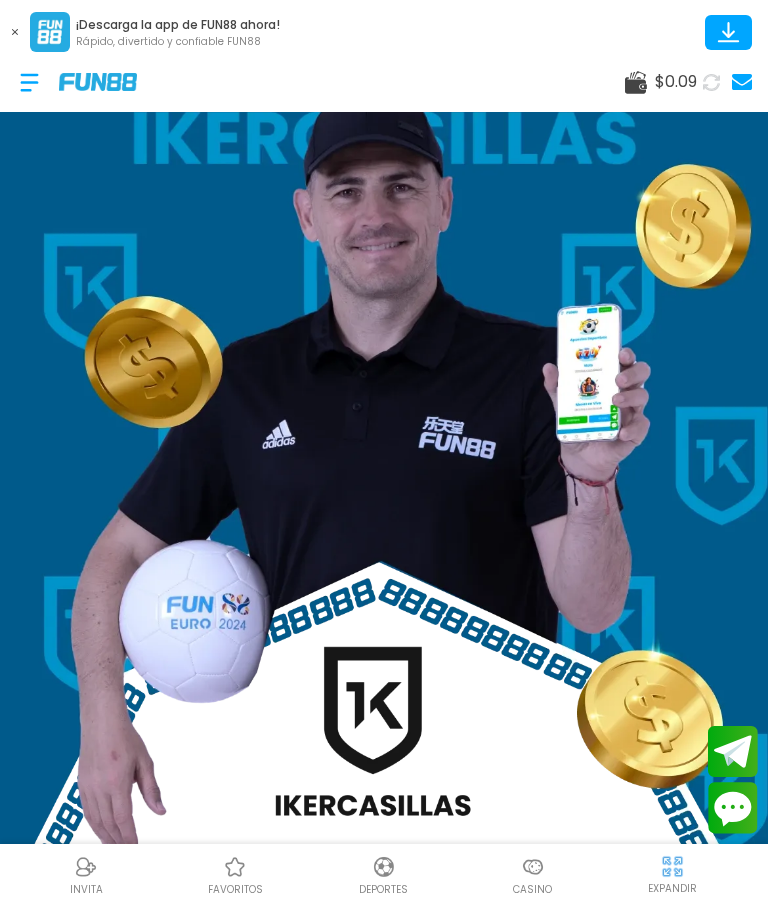 click at bounding box center [29, 82] 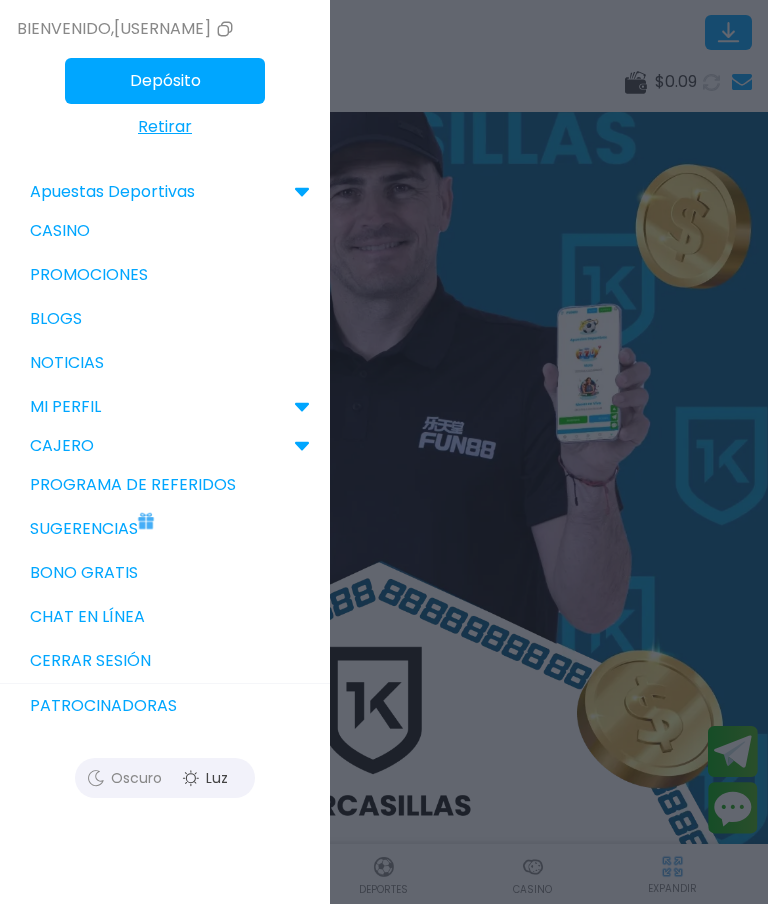 click on "Sugerencias" at bounding box center [165, 529] 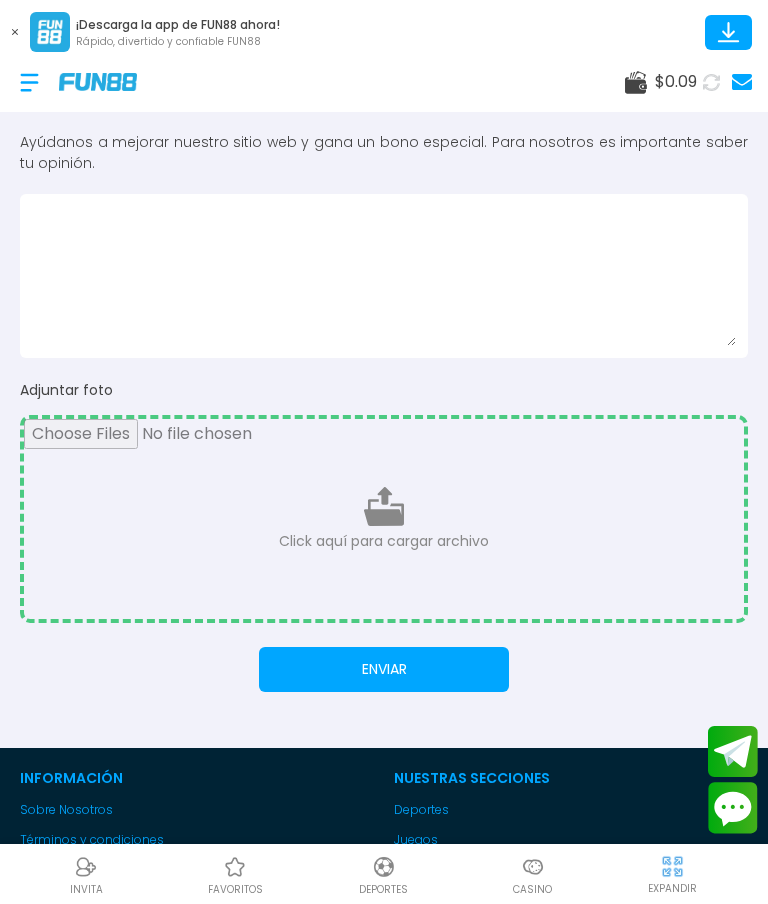 click at bounding box center (384, 276) 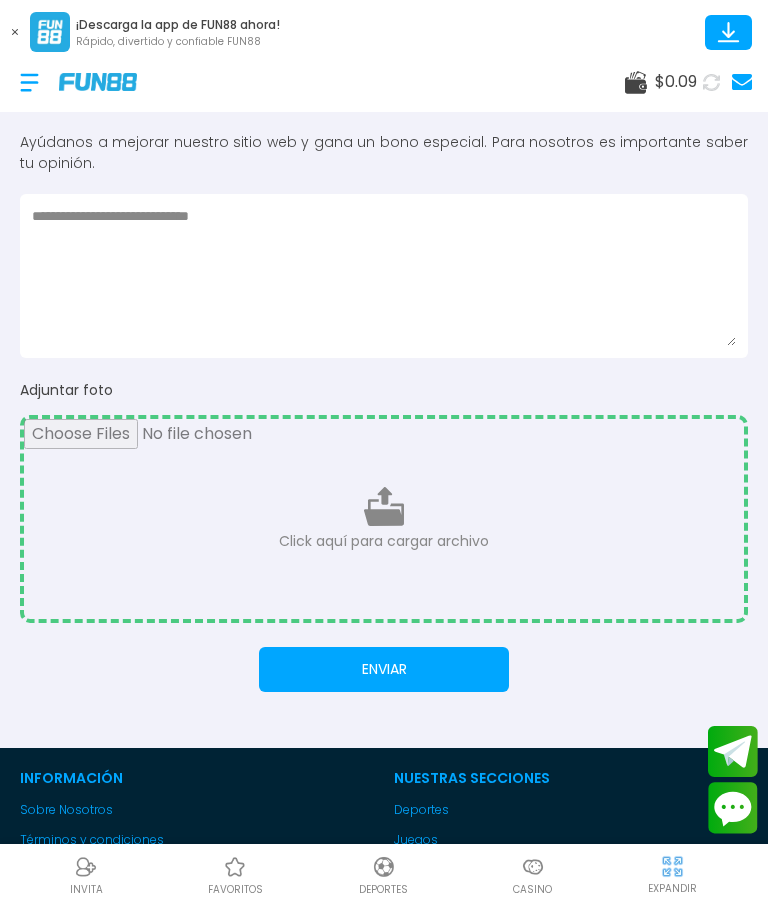 click on "**********" at bounding box center (384, 276) 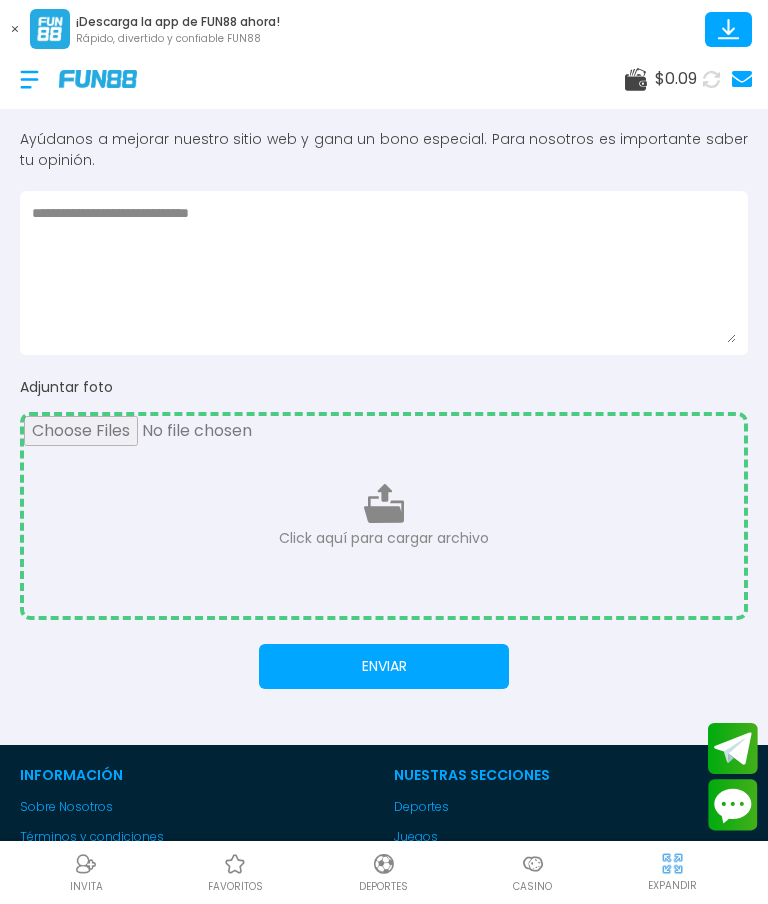 click on "**********" at bounding box center [384, 276] 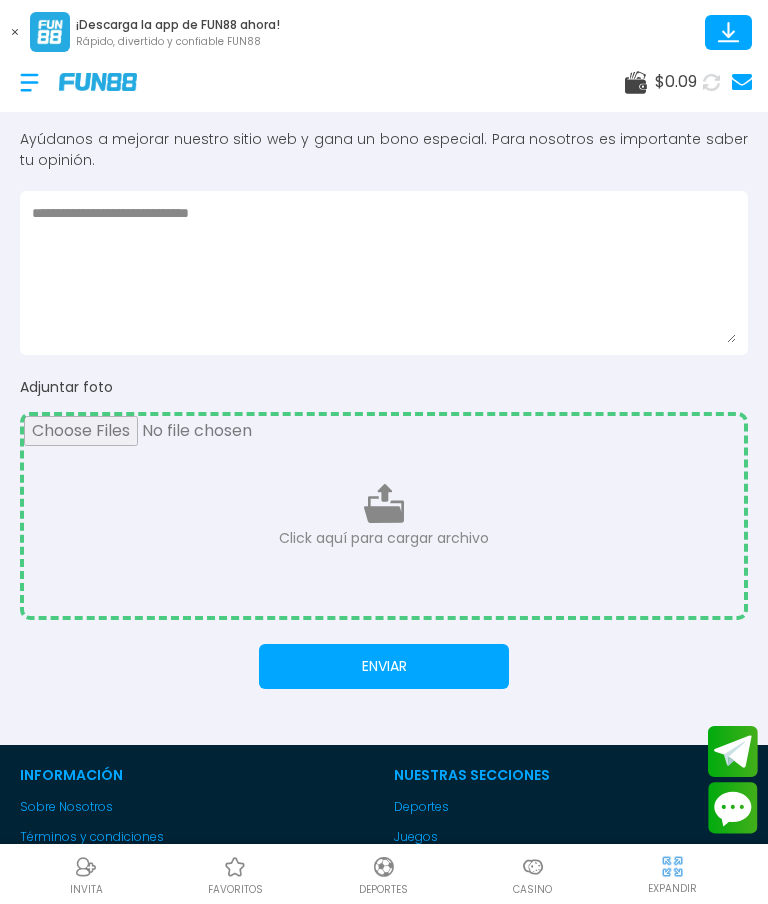 type on "**********" 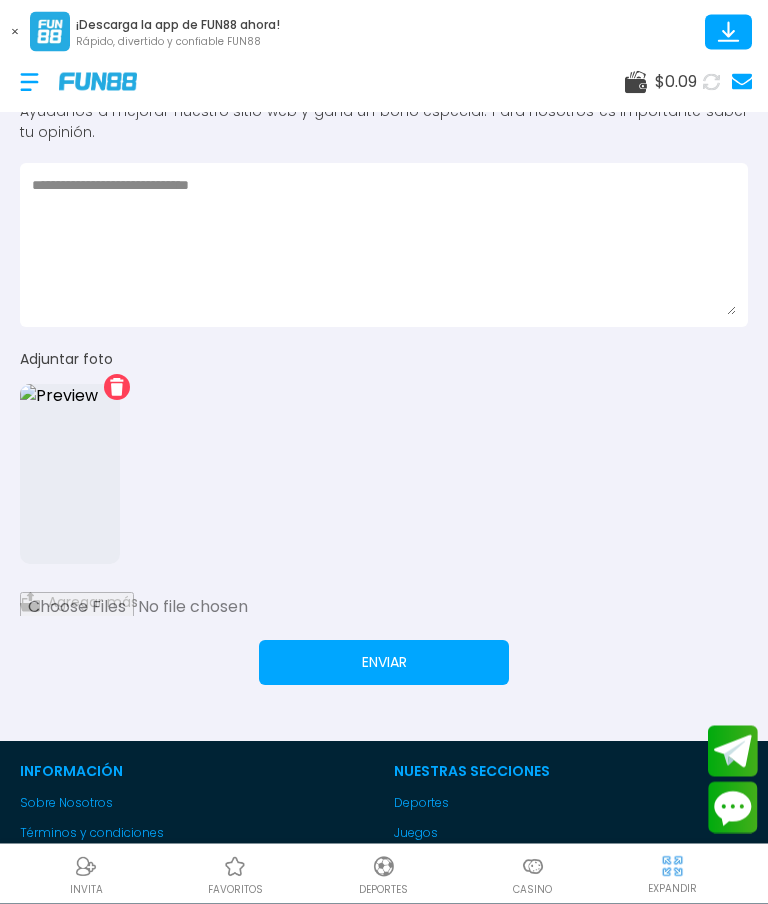 scroll, scrollTop: 0, scrollLeft: 0, axis: both 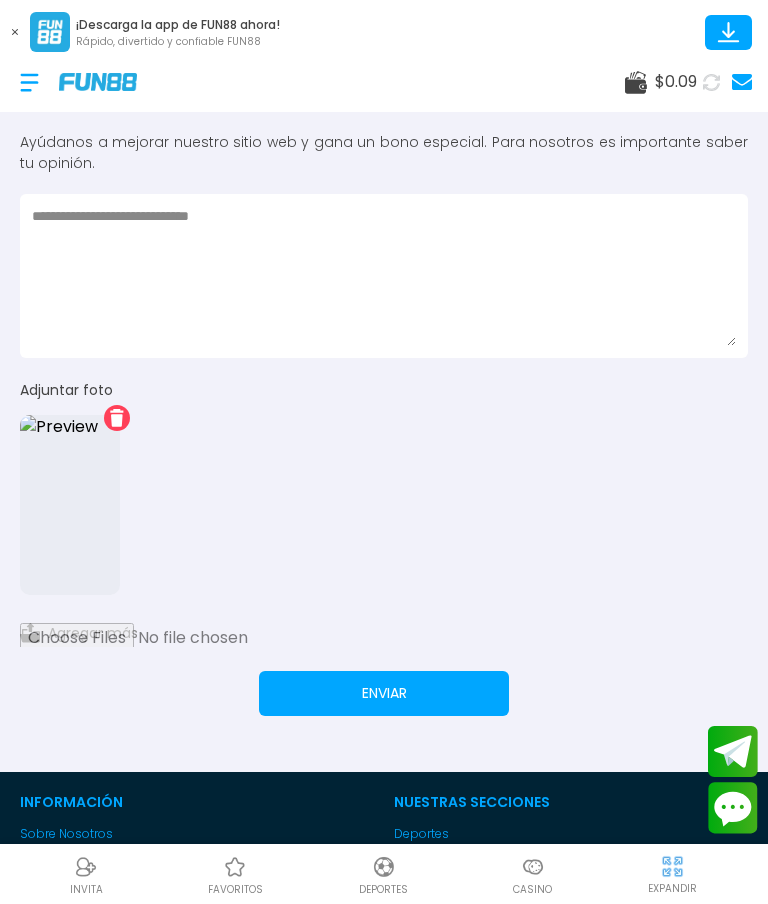 click on "**********" at bounding box center (384, 276) 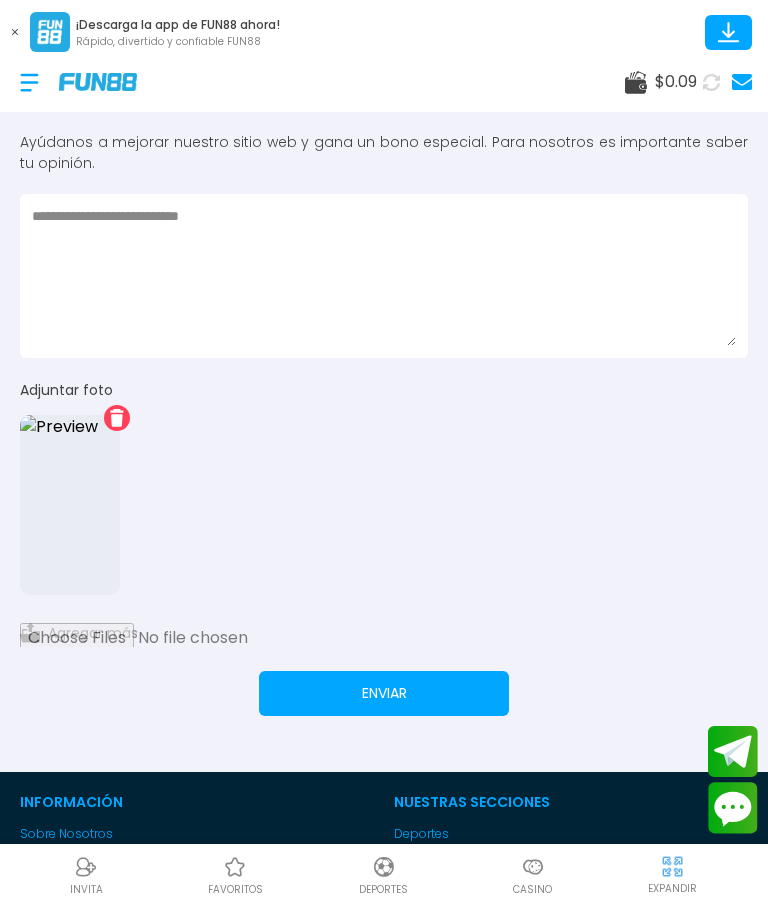 click on "**********" at bounding box center [384, 276] 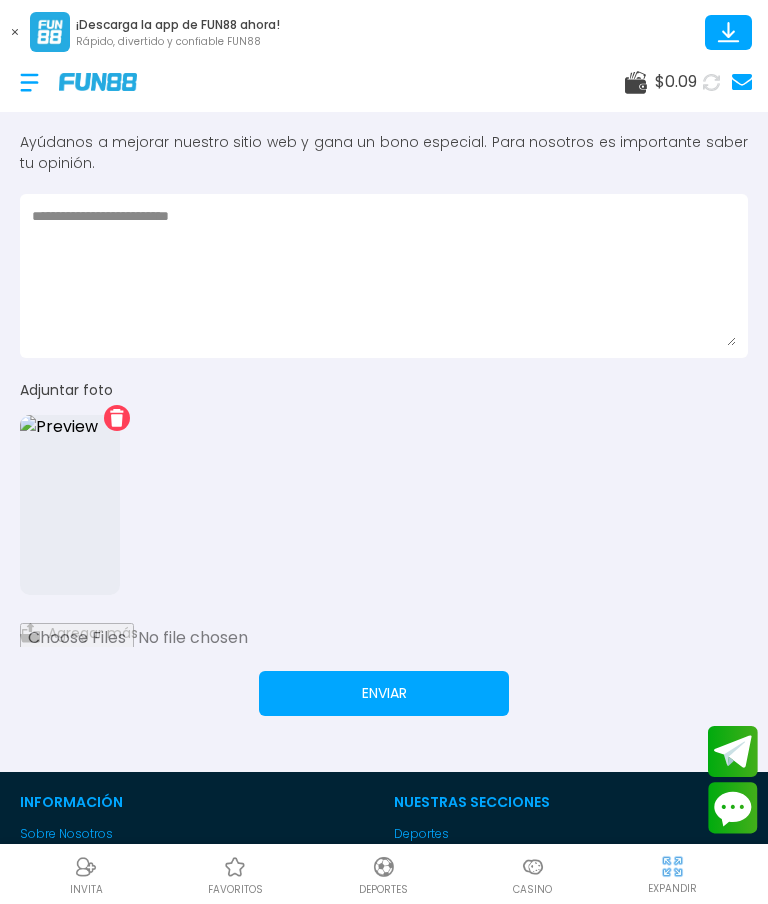 click on "**********" at bounding box center (384, 276) 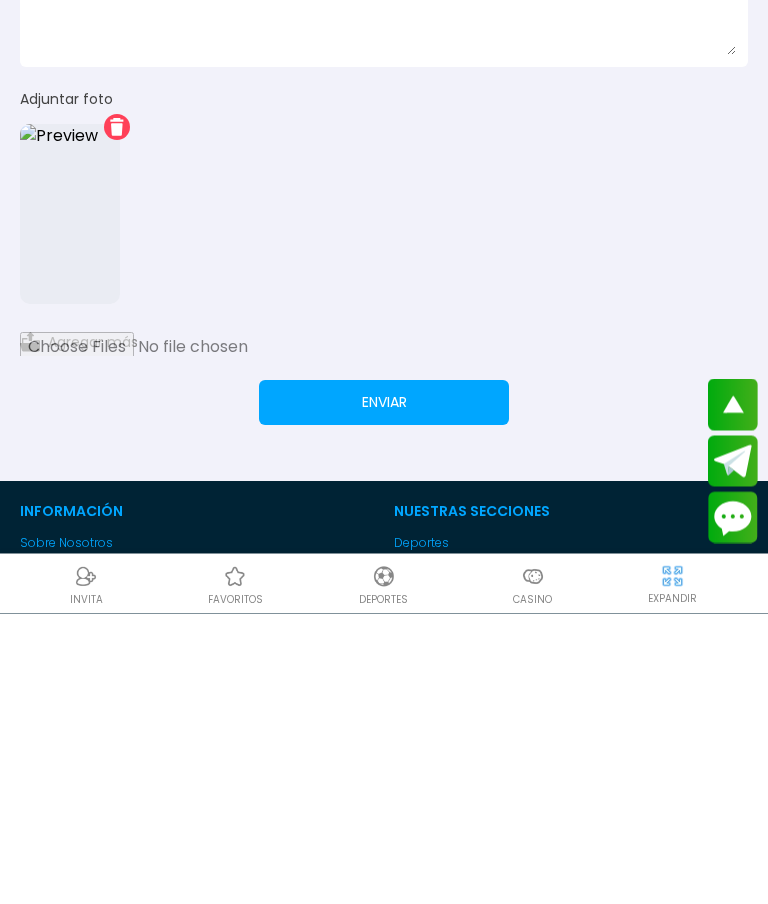 type on "**********" 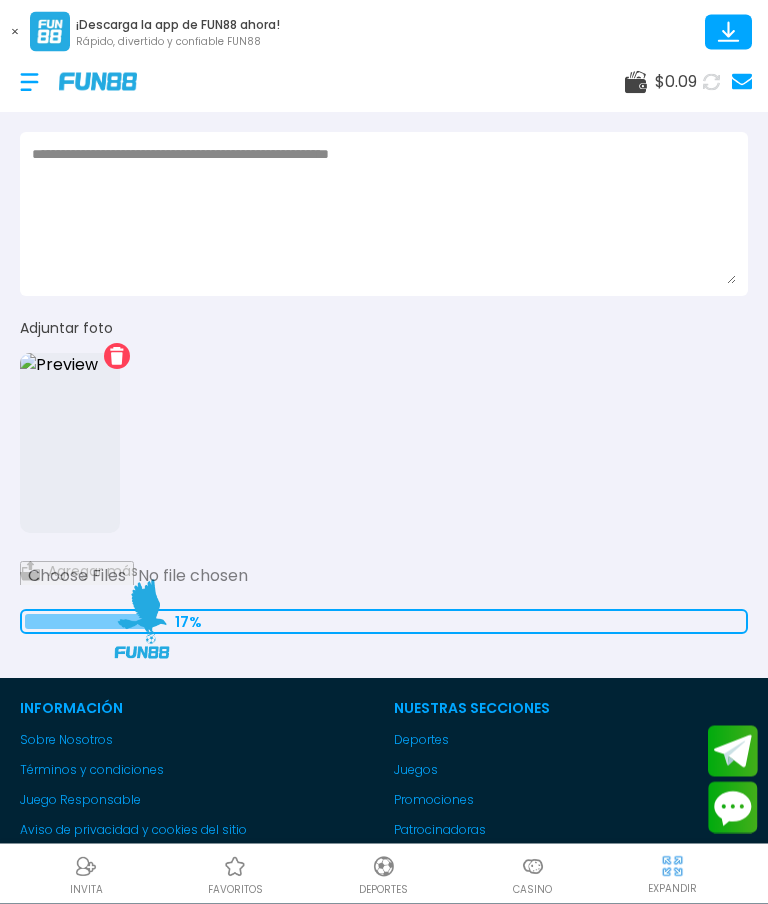 scroll, scrollTop: 0, scrollLeft: 0, axis: both 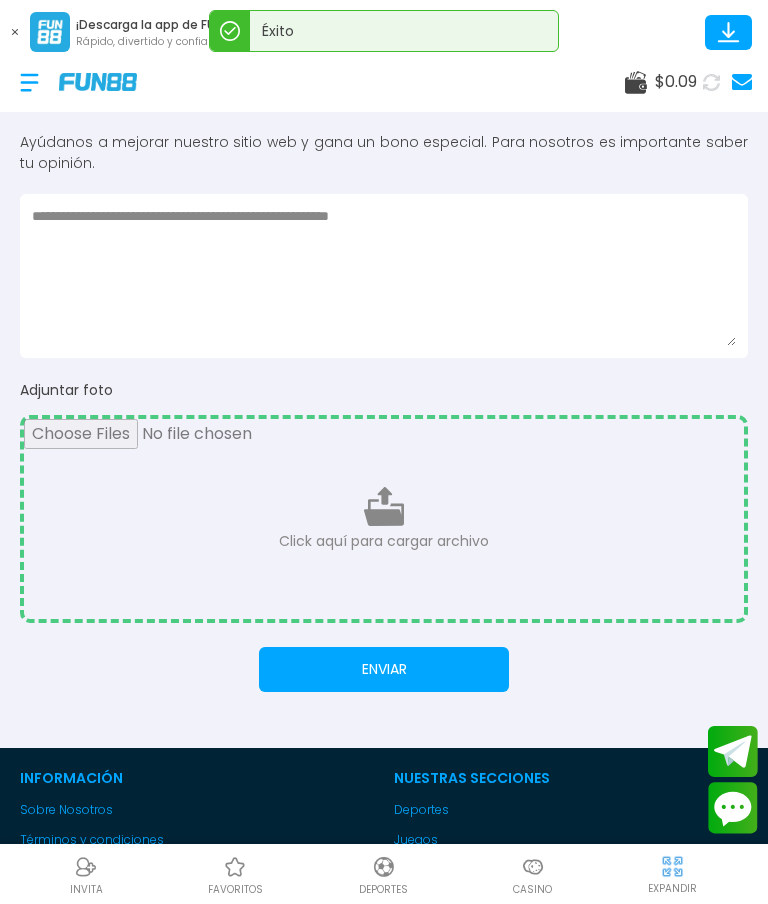 type 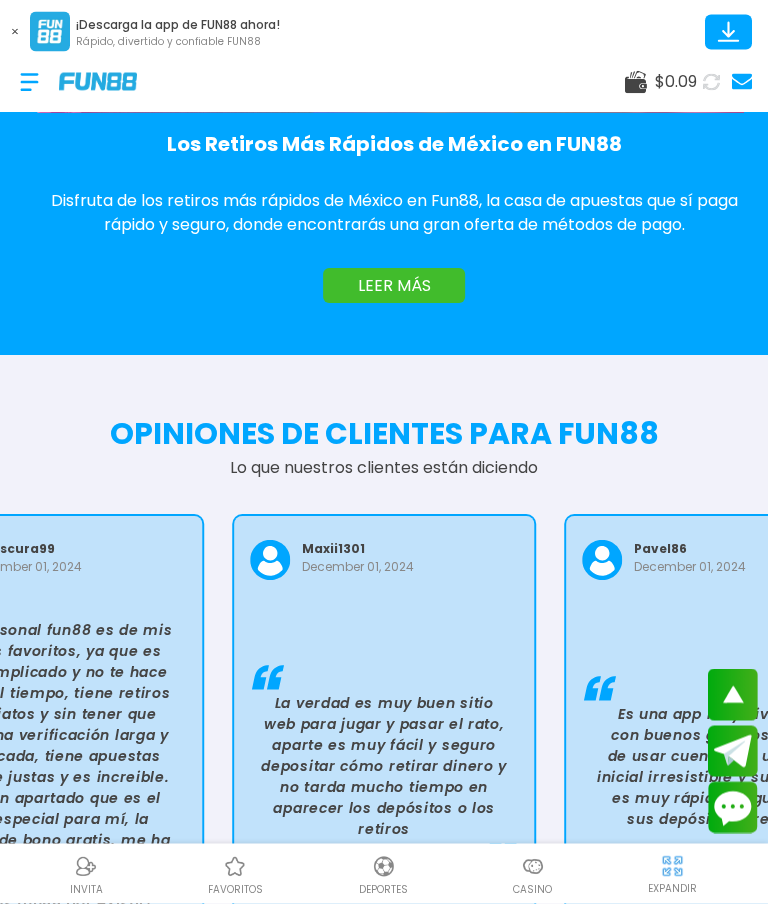 scroll, scrollTop: 4523, scrollLeft: 0, axis: vertical 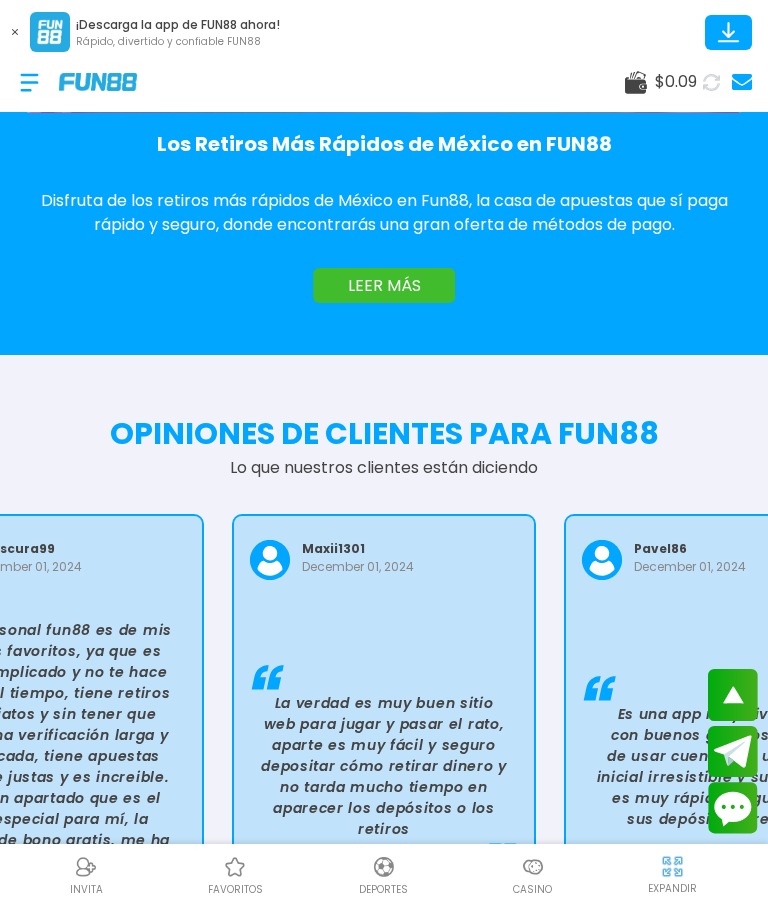click 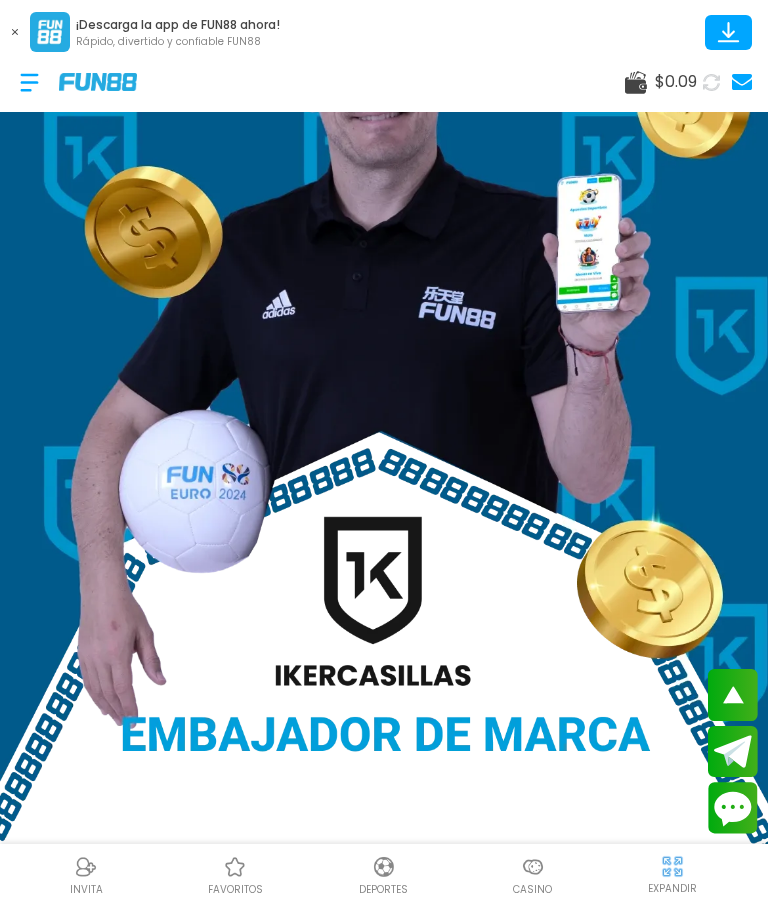 scroll, scrollTop: 32, scrollLeft: 0, axis: vertical 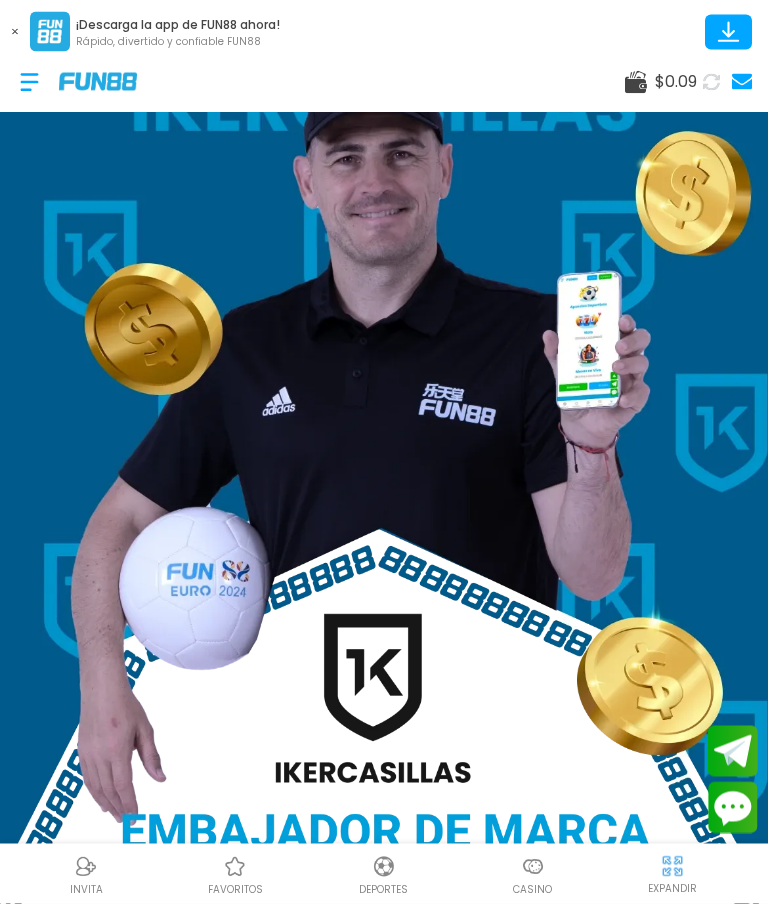 click at bounding box center [742, 82] 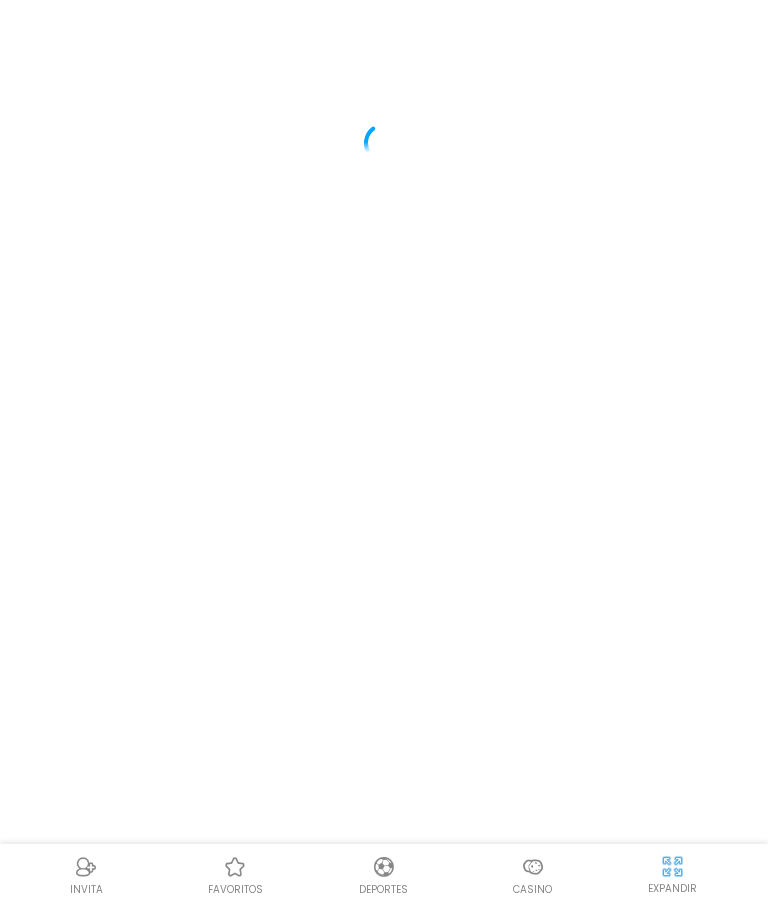 click at bounding box center [384, 143] 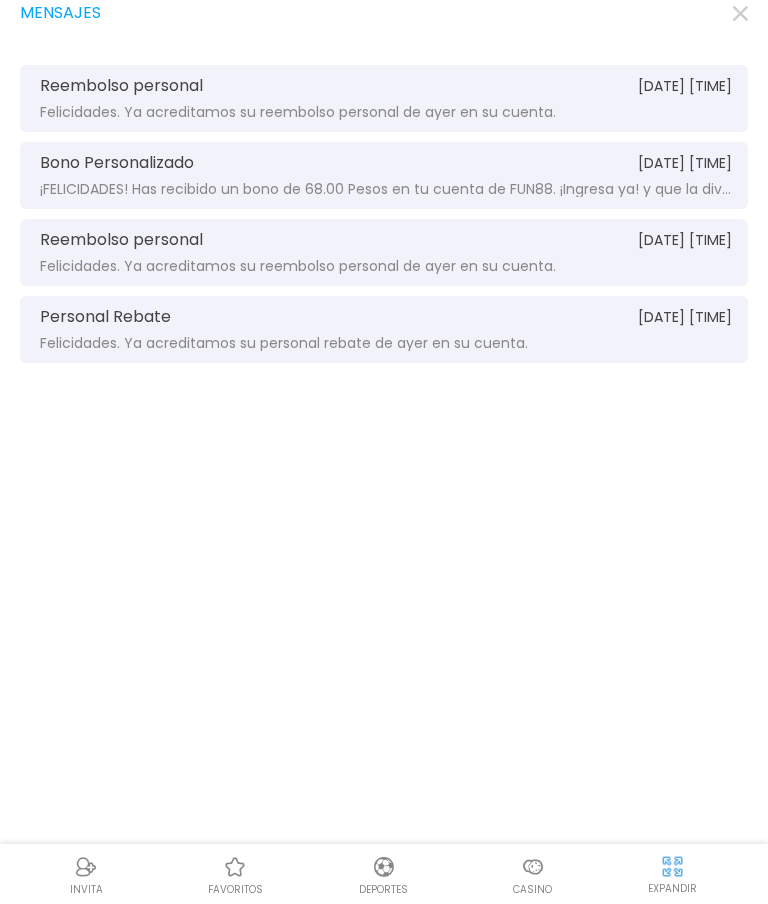 scroll, scrollTop: 0, scrollLeft: 0, axis: both 